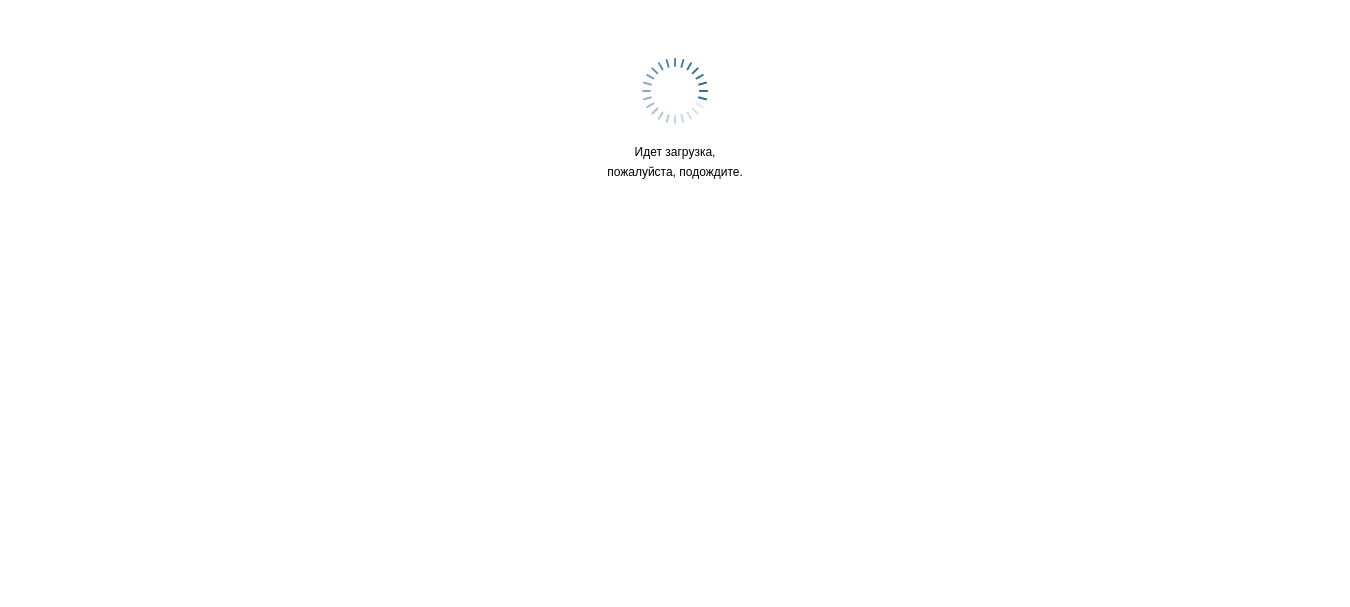 scroll, scrollTop: 0, scrollLeft: 0, axis: both 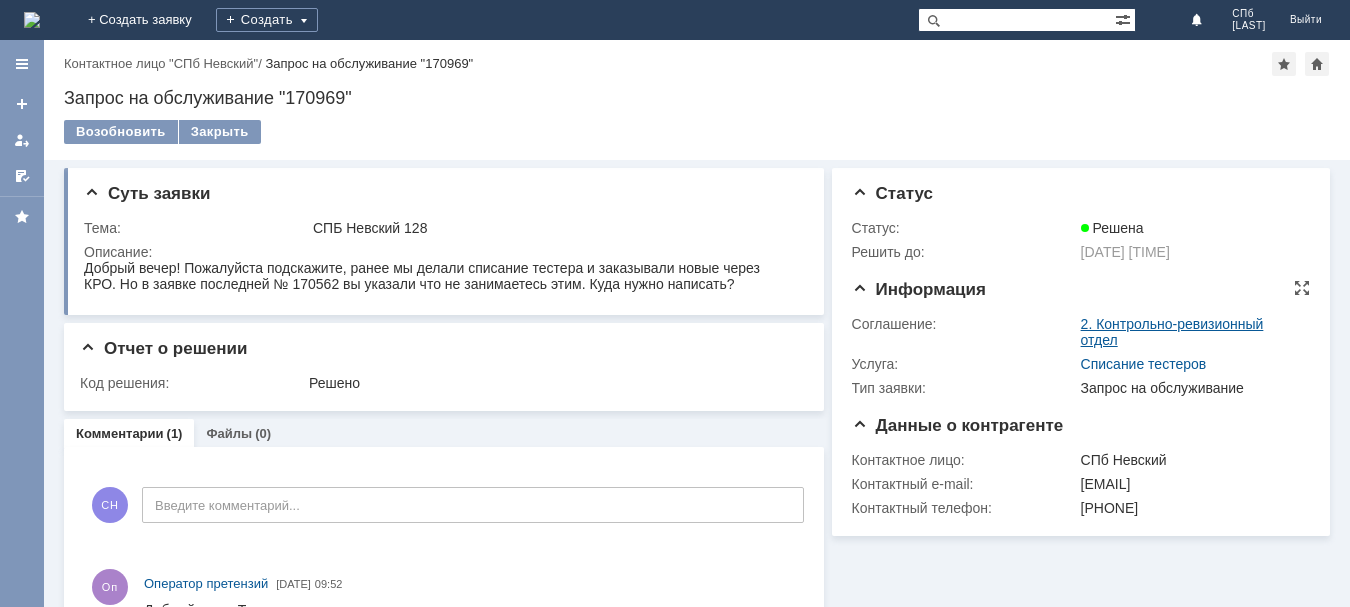 click on "2. Контрольно-ревизионный отдел" at bounding box center [1172, 332] 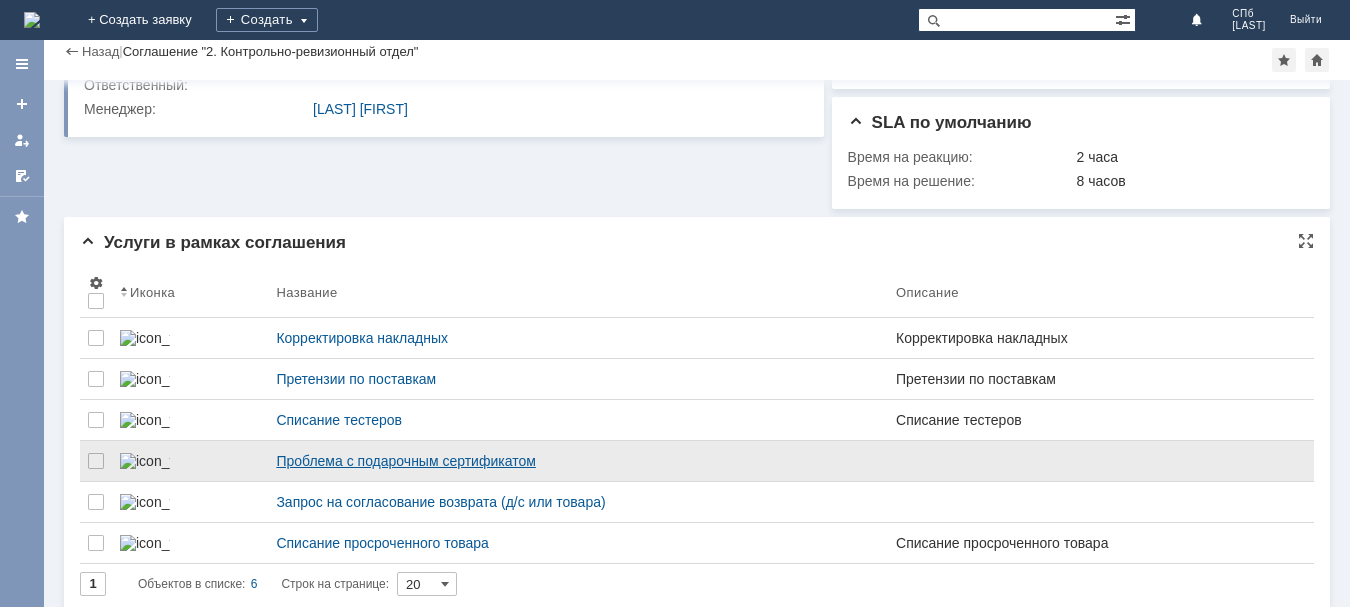 scroll, scrollTop: 0, scrollLeft: 0, axis: both 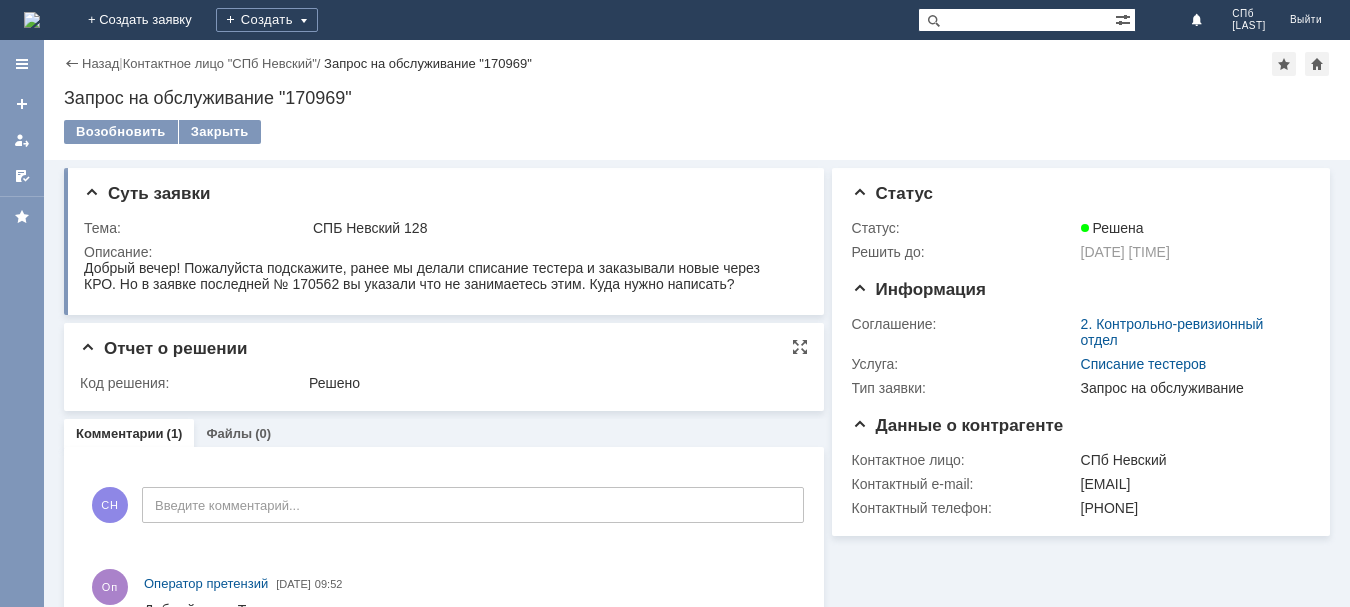 click on "Отчет о решении" at bounding box center (163, 348) 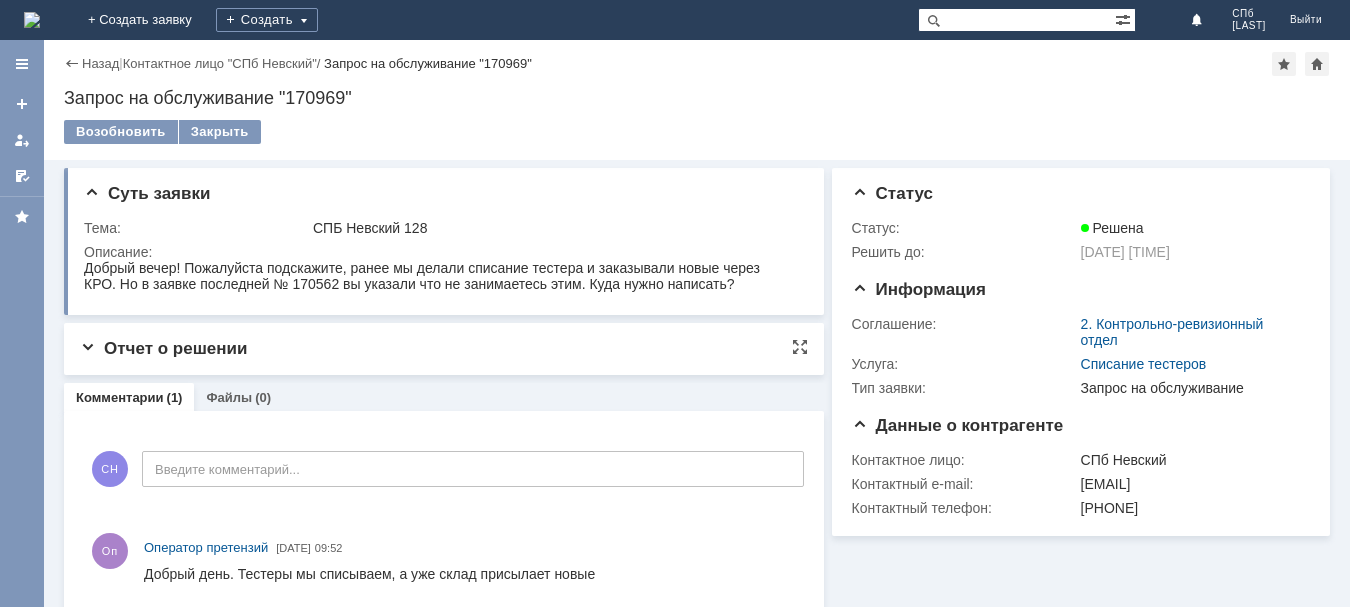click on "Отчет о решении" at bounding box center (163, 348) 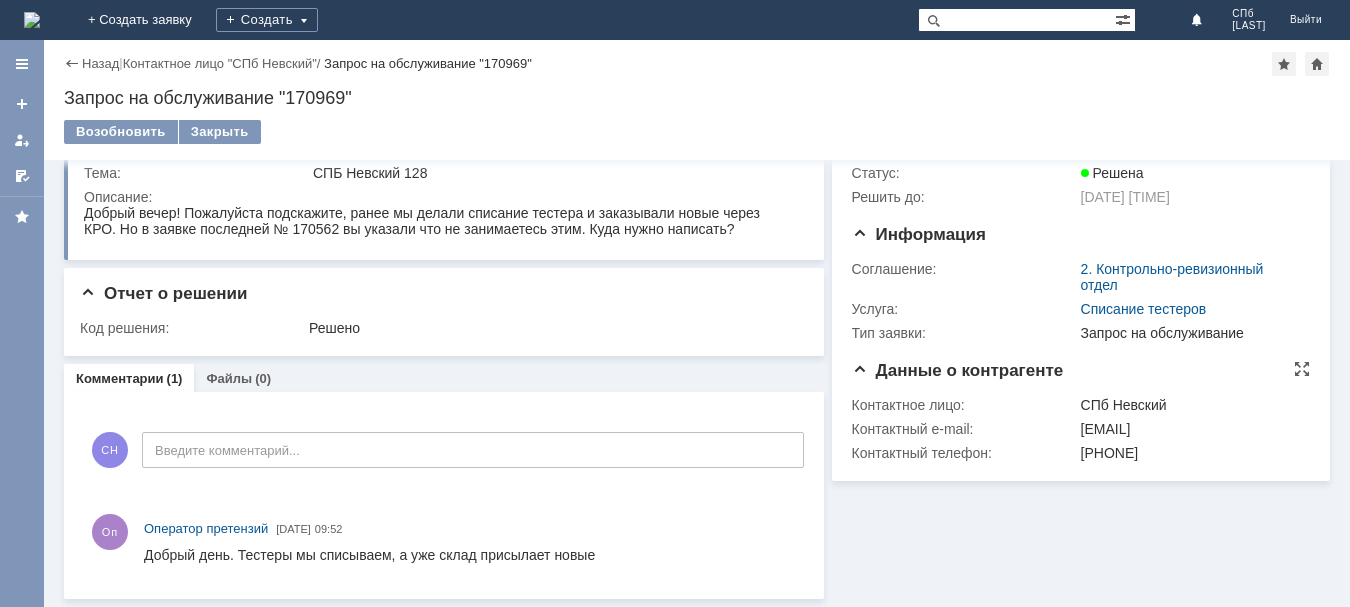 scroll, scrollTop: 0, scrollLeft: 0, axis: both 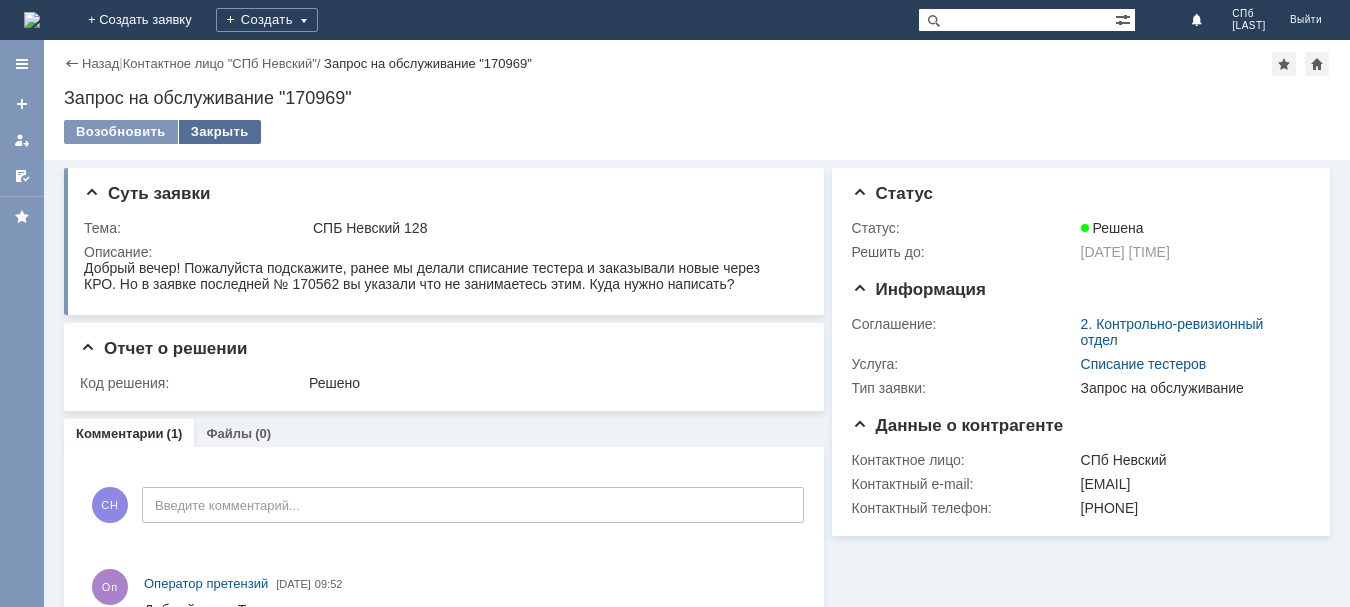 click on "Закрыть" at bounding box center [220, 132] 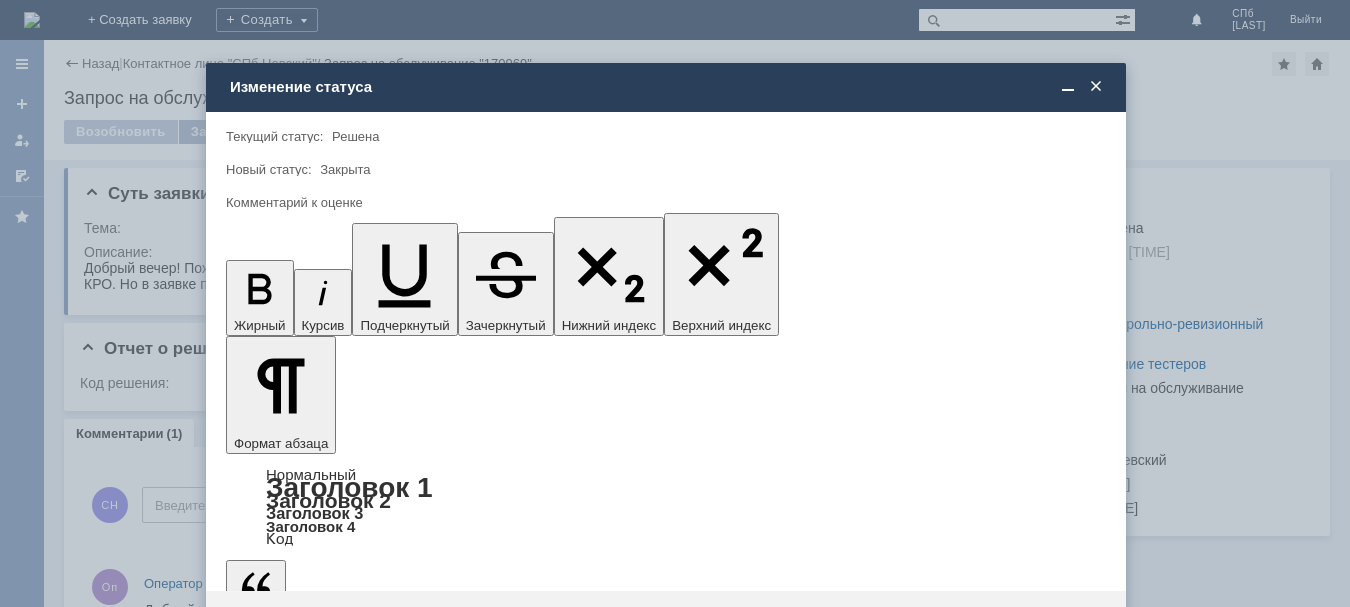scroll, scrollTop: 0, scrollLeft: 0, axis: both 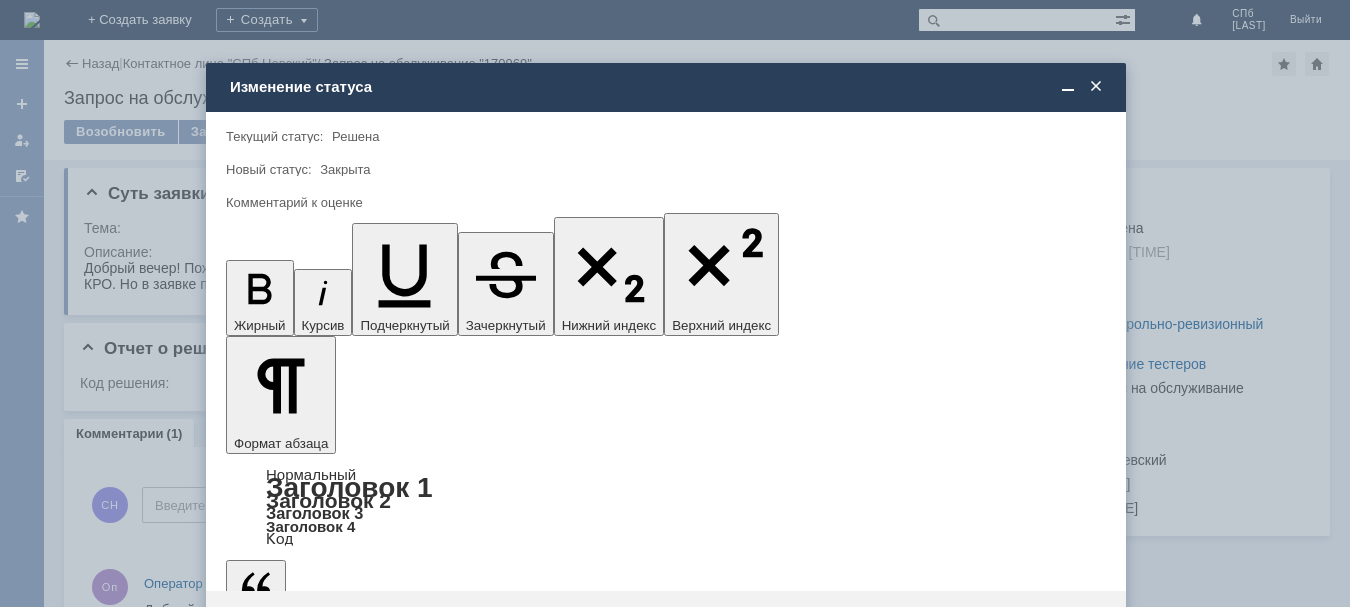 click at bounding box center (666, 5753) 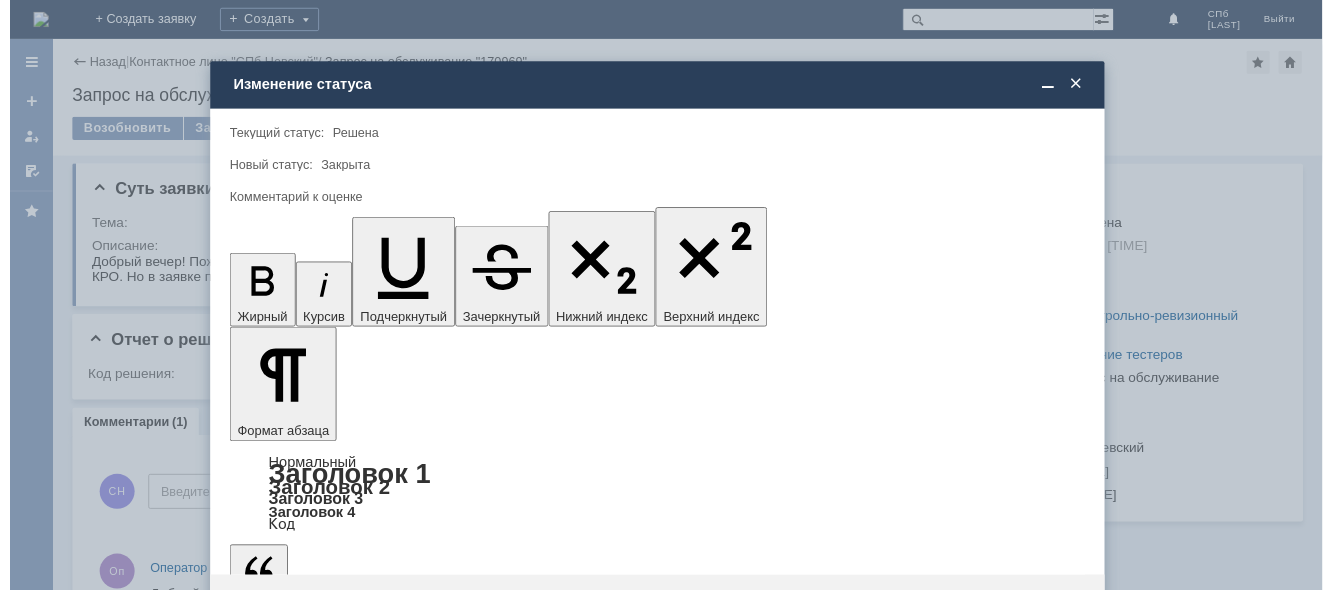 scroll, scrollTop: 98, scrollLeft: 0, axis: vertical 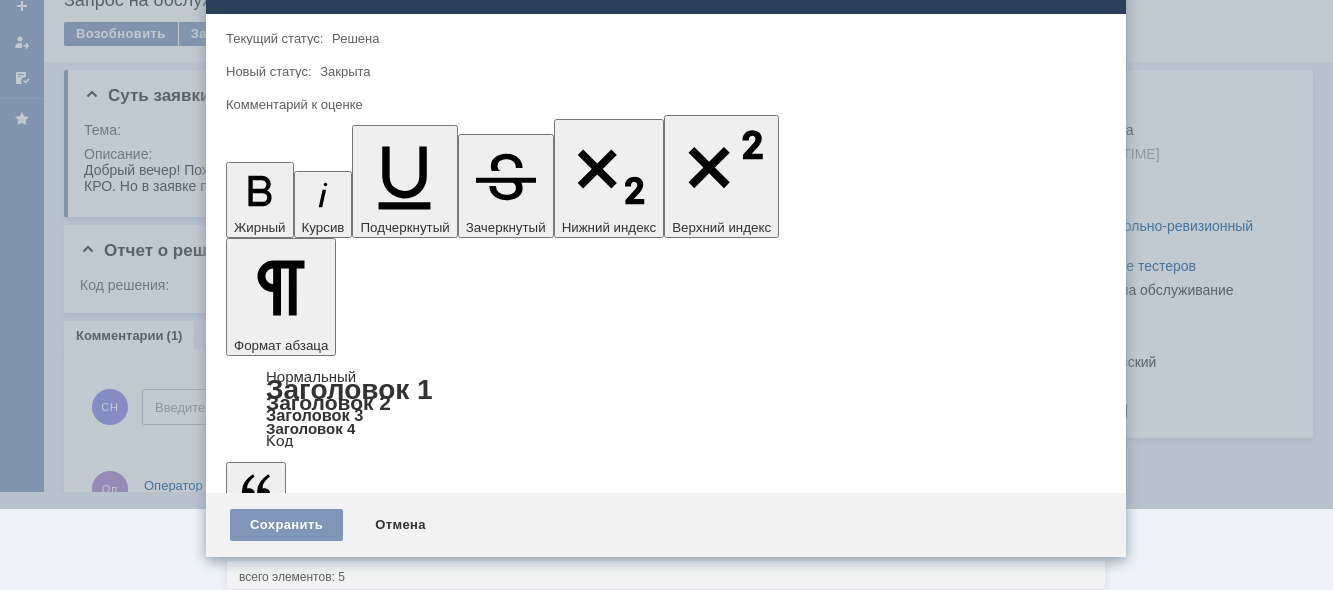 click on "5 - Отлично" at bounding box center (666, 545) 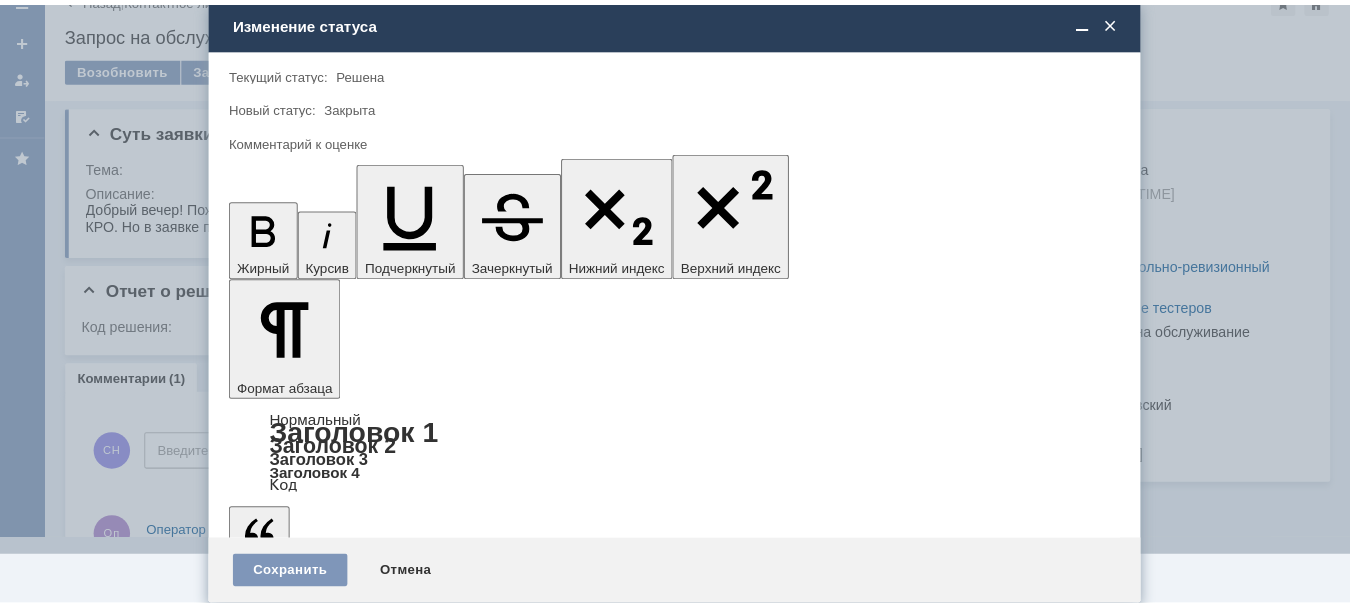 scroll, scrollTop: 0, scrollLeft: 0, axis: both 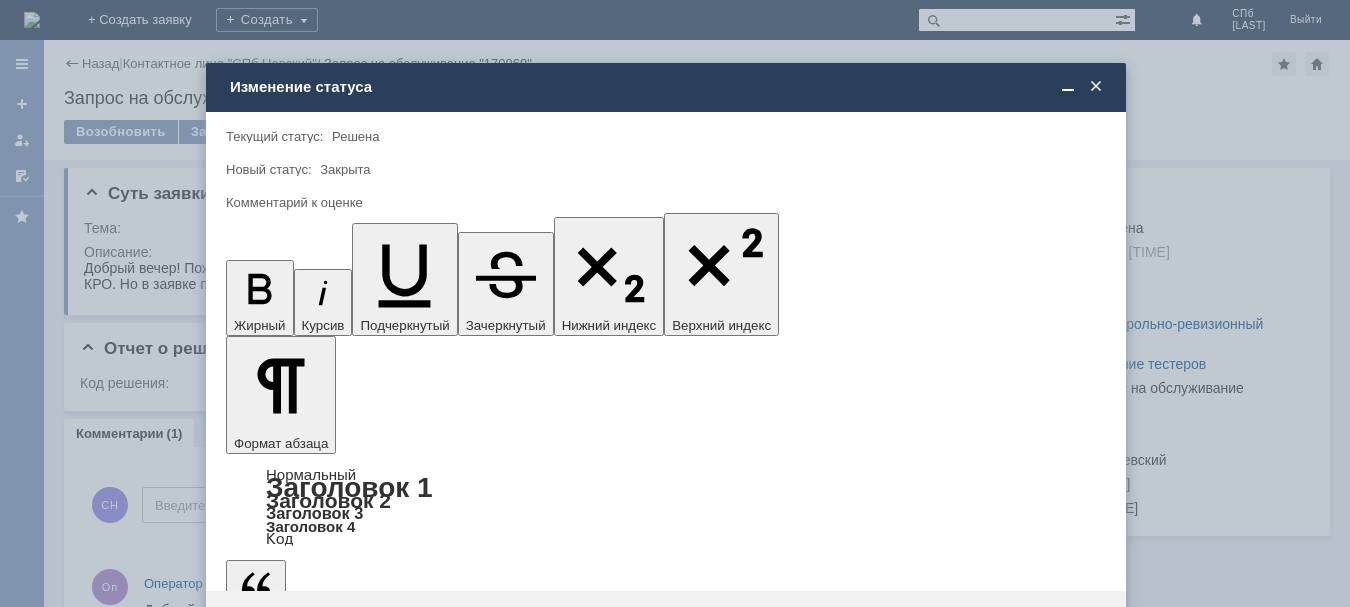type on "5 - Отлично" 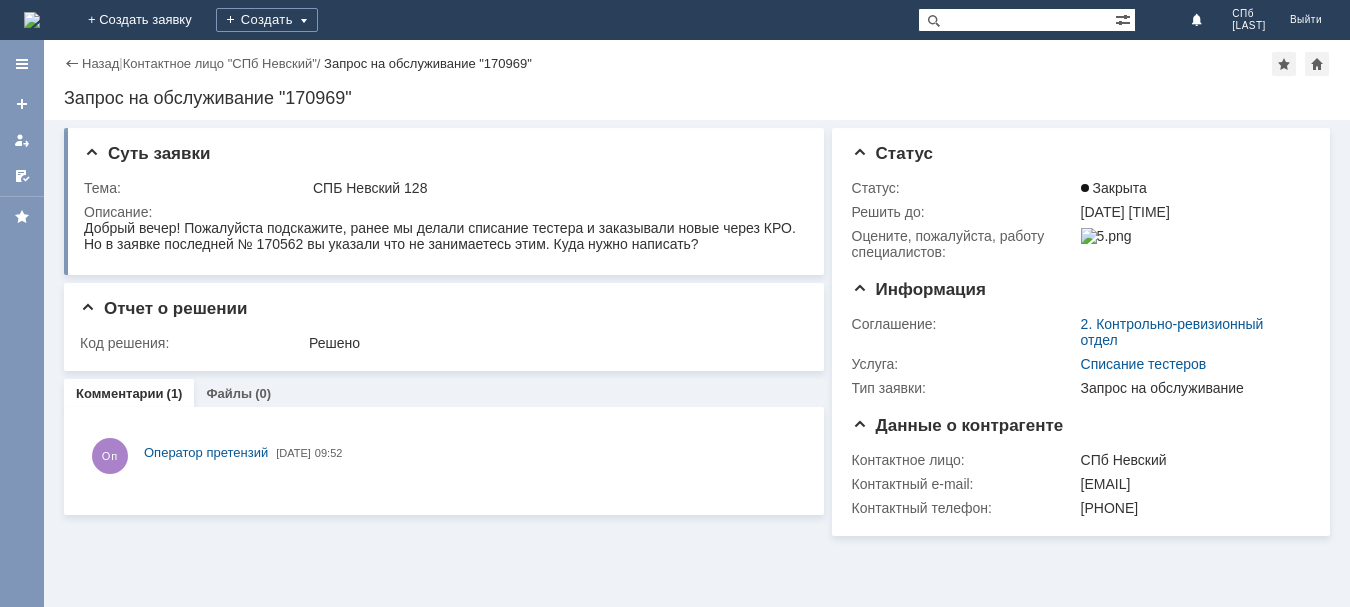 scroll, scrollTop: 0, scrollLeft: 0, axis: both 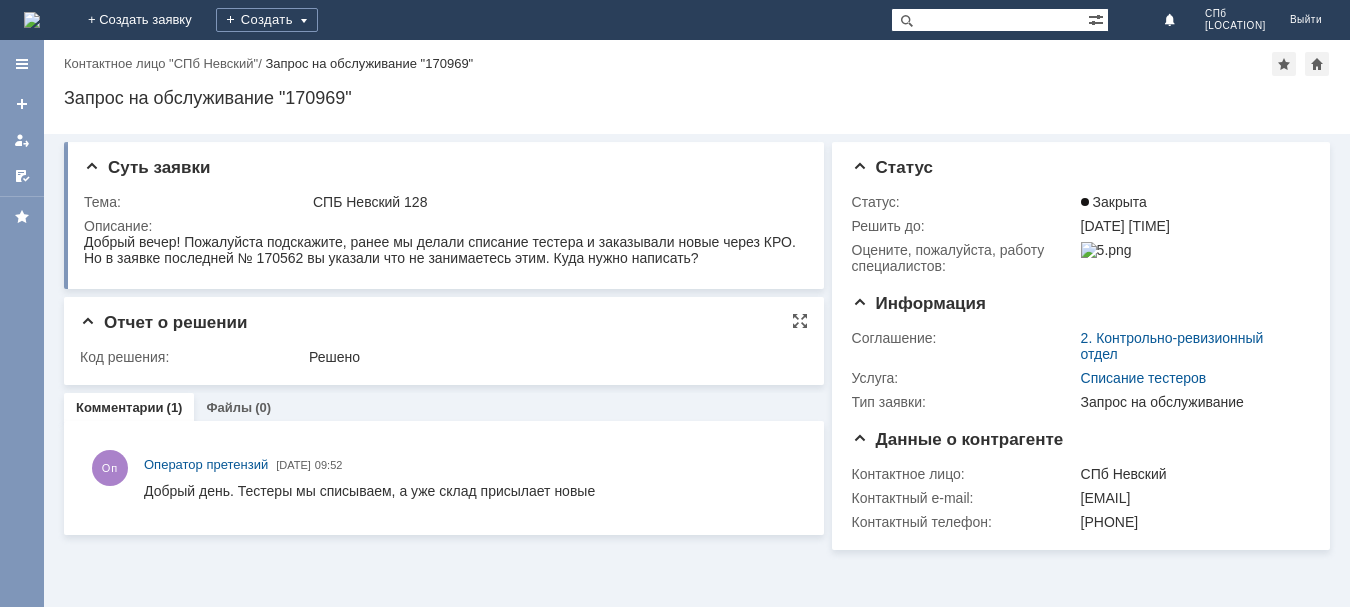 click on "Решено" at bounding box center (552, 357) 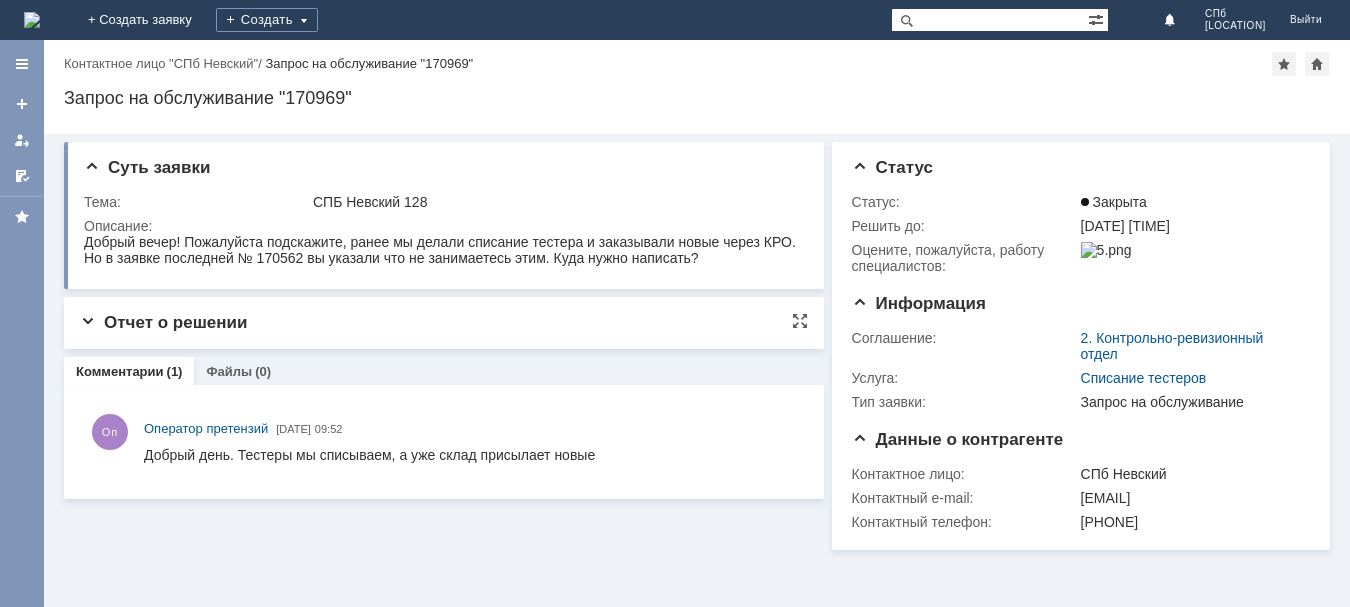 click on "Отчет о решении" at bounding box center (163, 322) 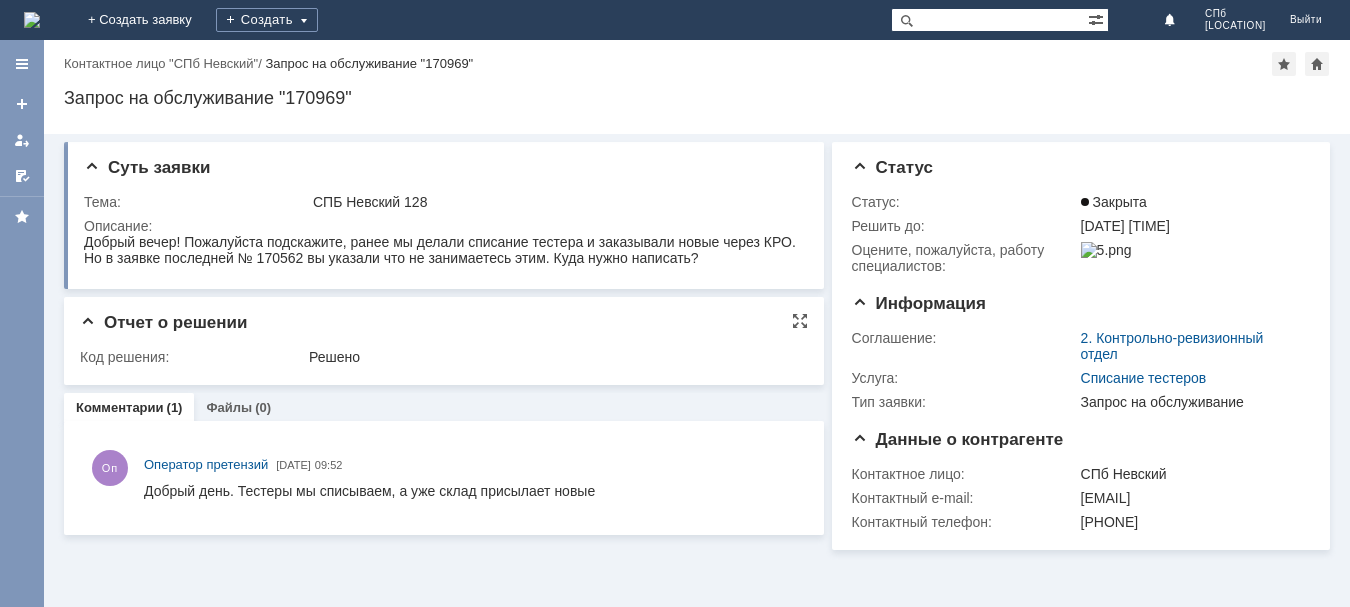 click on "Решено" at bounding box center (552, 357) 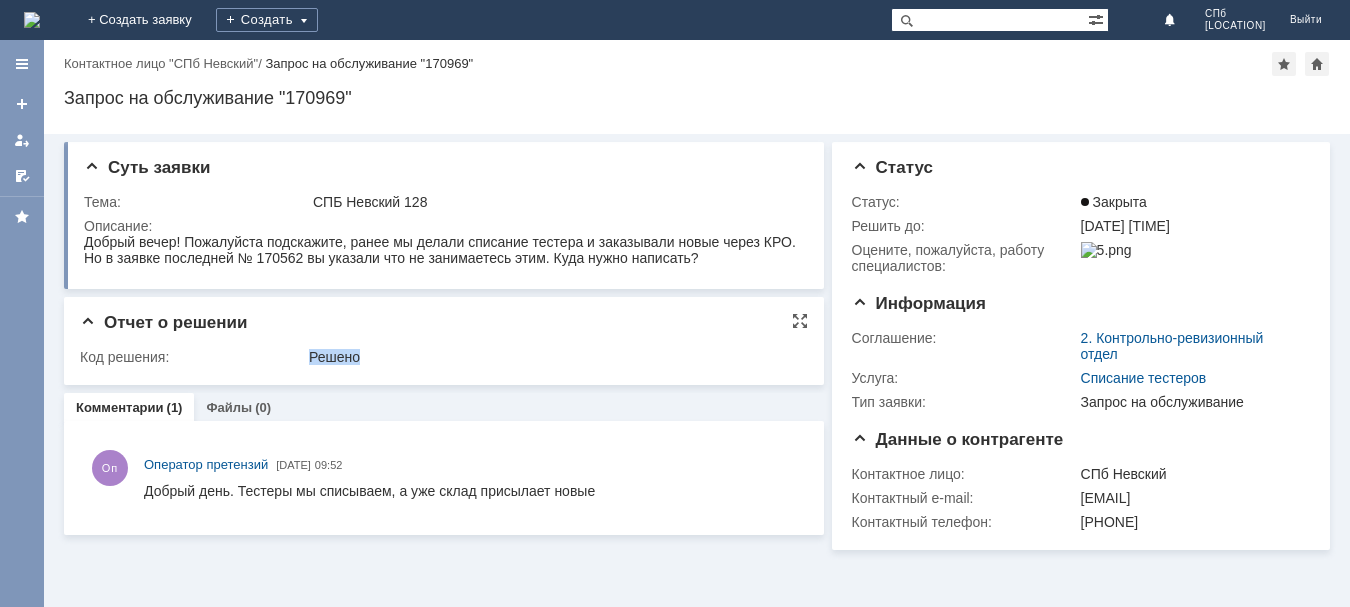 click on "Решено" at bounding box center (552, 357) 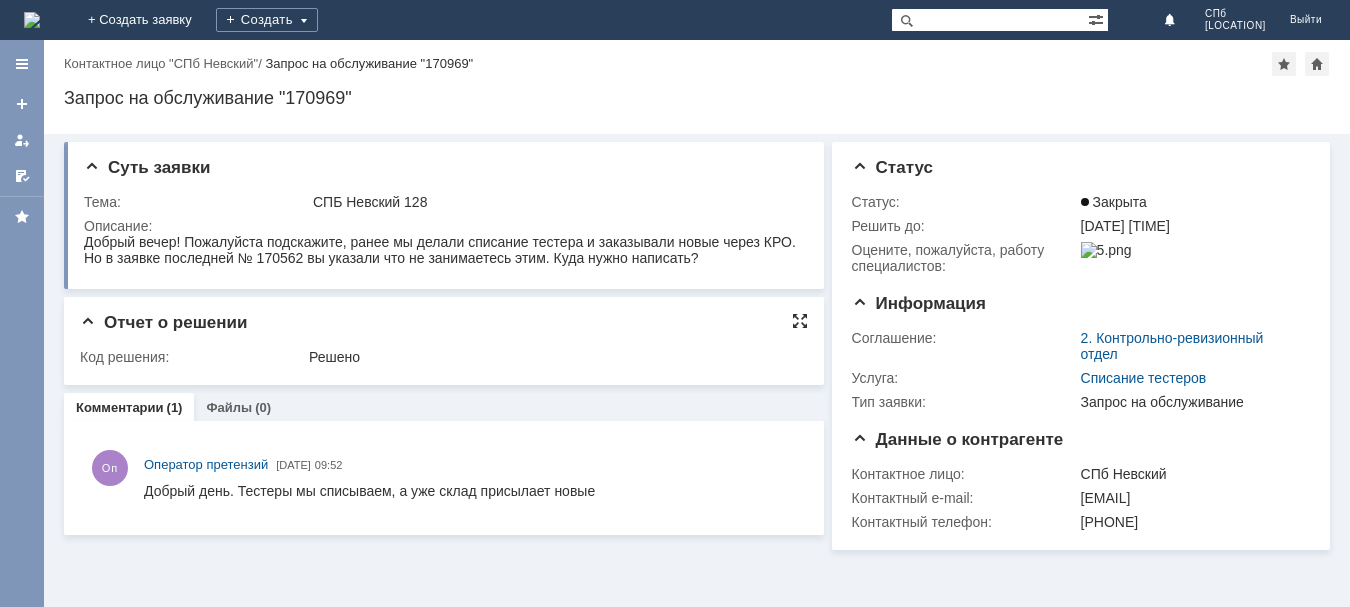 click at bounding box center [800, 321] 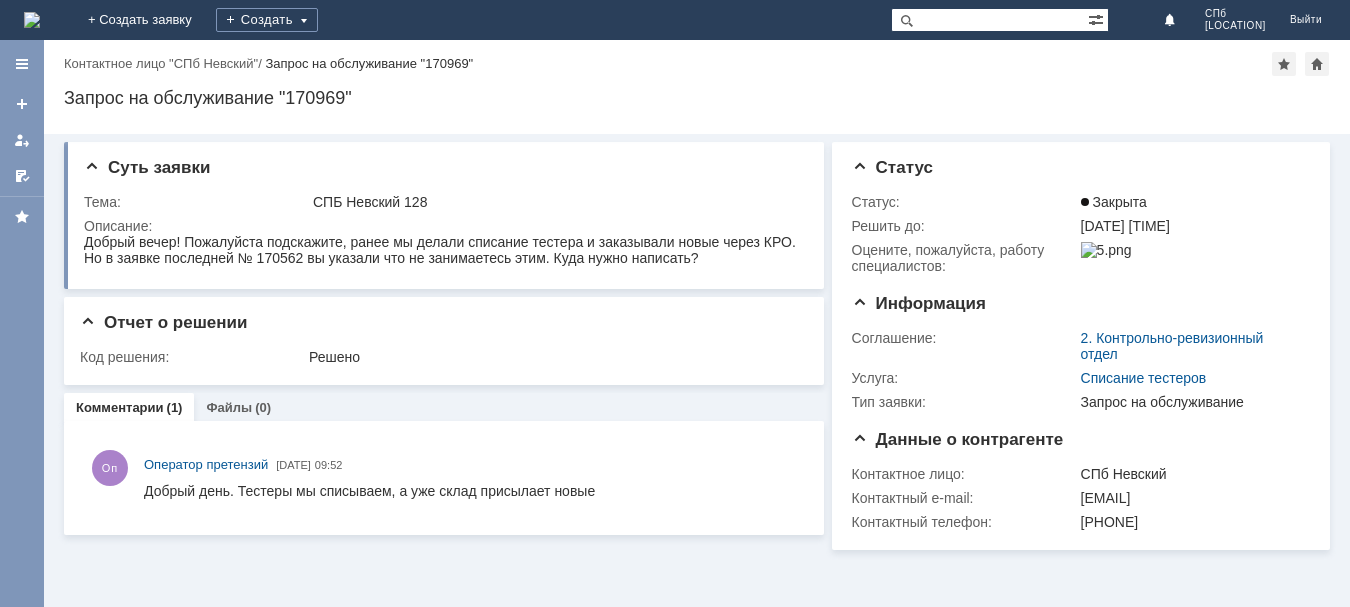 scroll, scrollTop: 0, scrollLeft: 0, axis: both 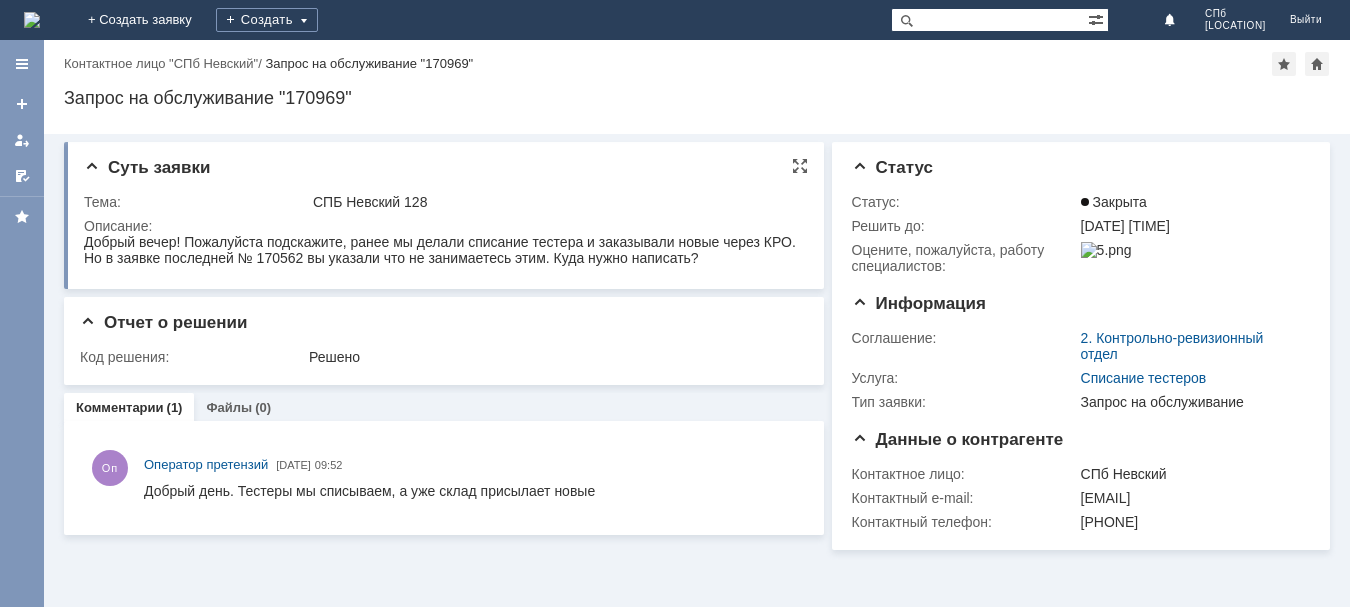 click on "СПБ Невский 128" at bounding box center (554, 202) 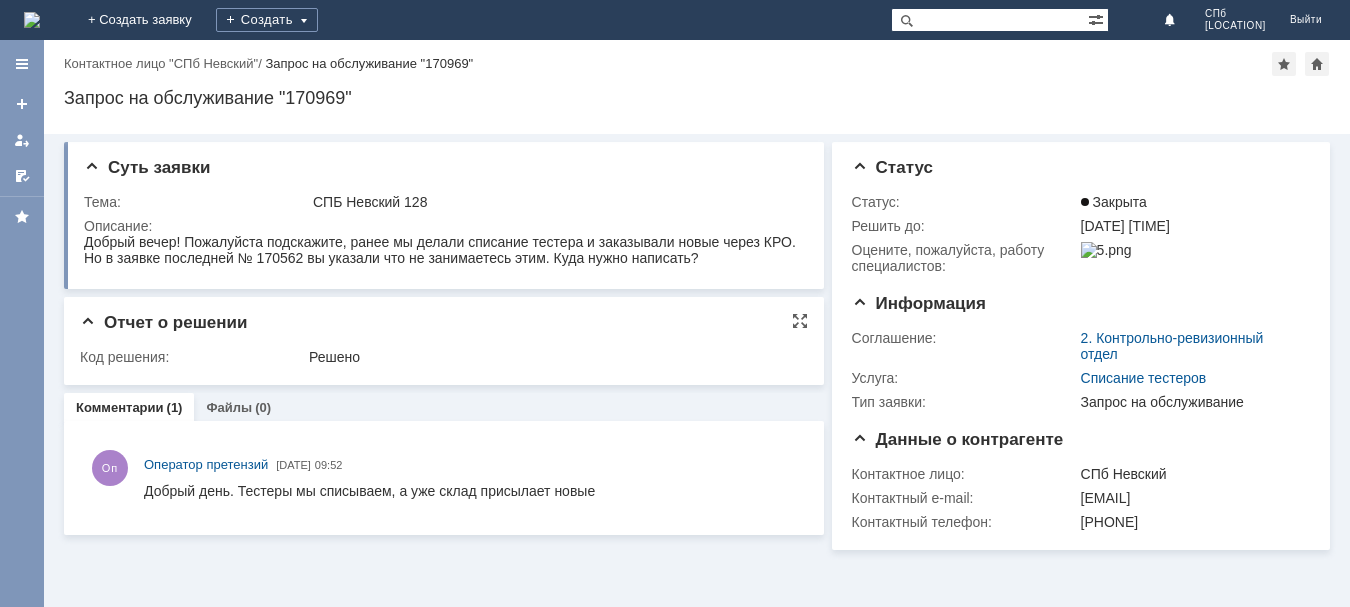 click on "Решено" at bounding box center (552, 357) 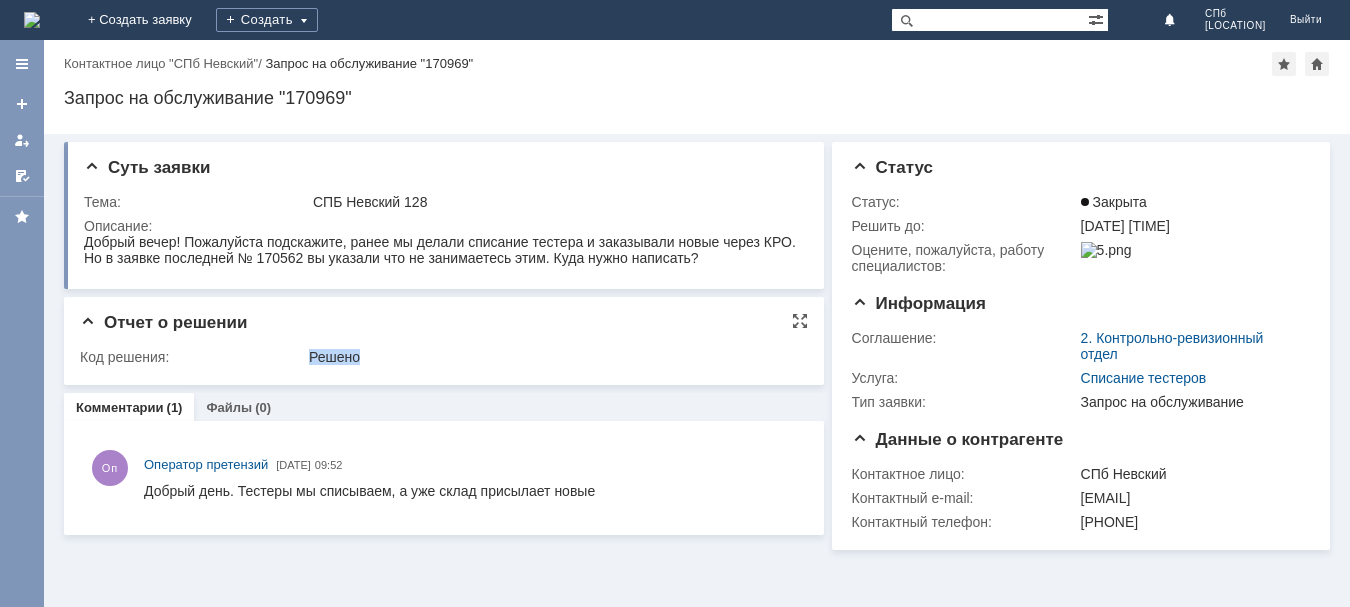 click on "Решено" at bounding box center [552, 357] 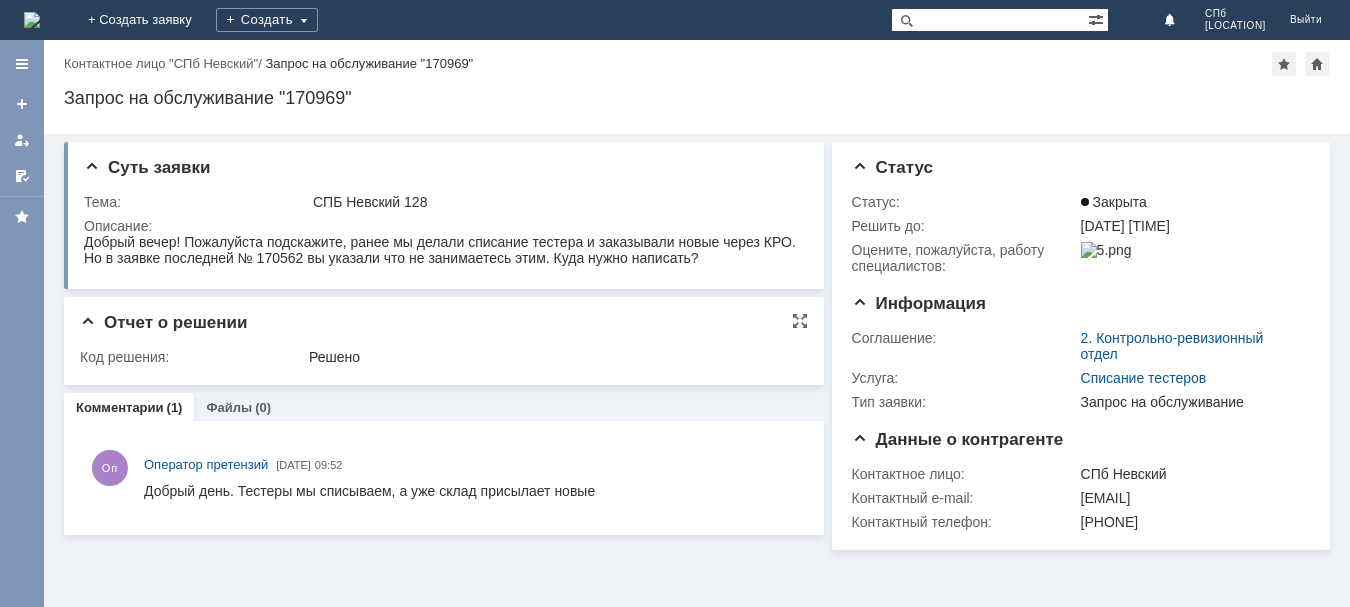 click on "Отчет о решении Код решения: Решено" at bounding box center (444, 341) 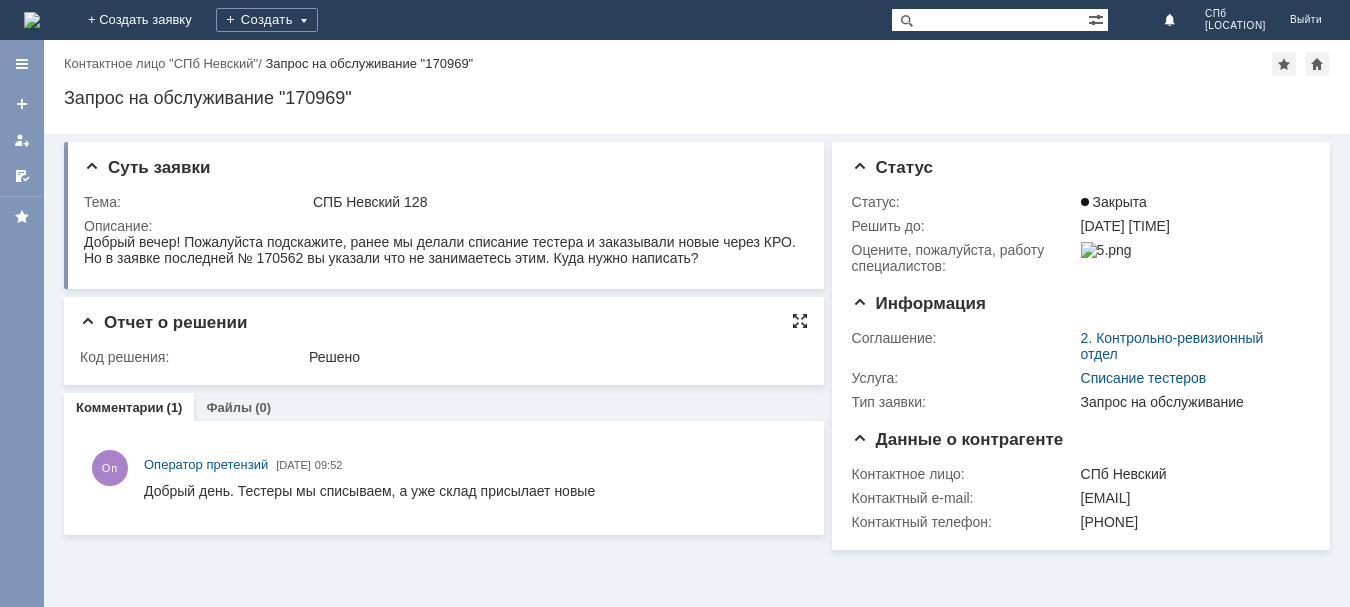 click at bounding box center [800, 321] 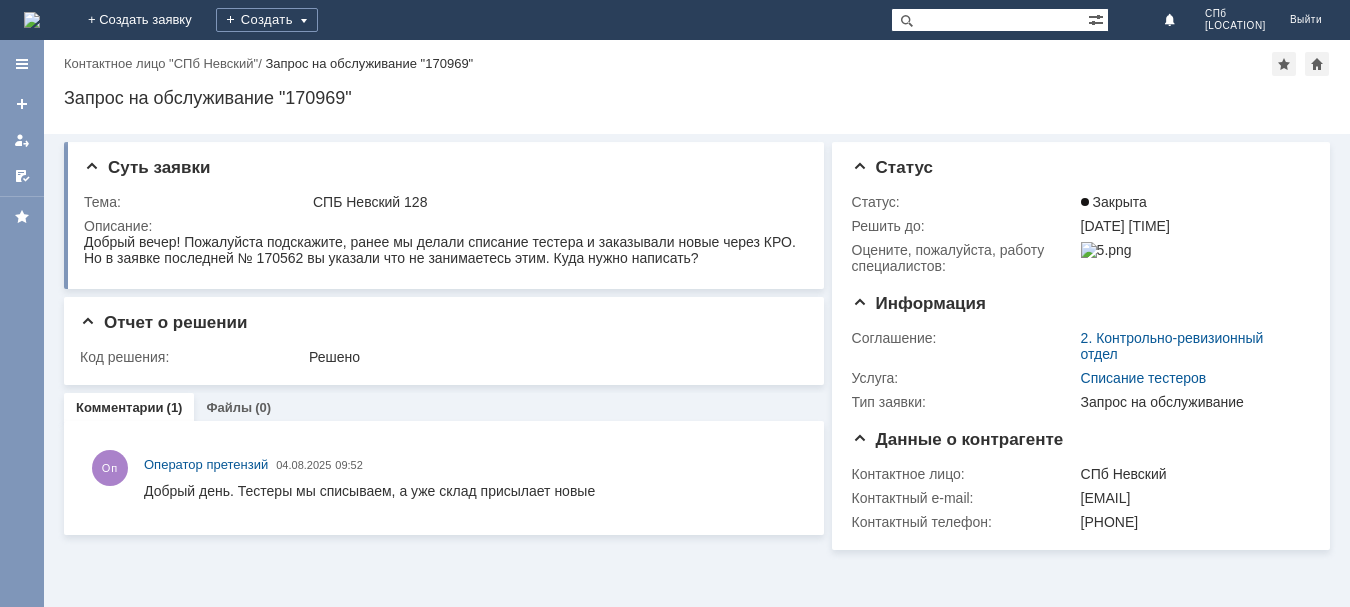 scroll, scrollTop: 0, scrollLeft: 0, axis: both 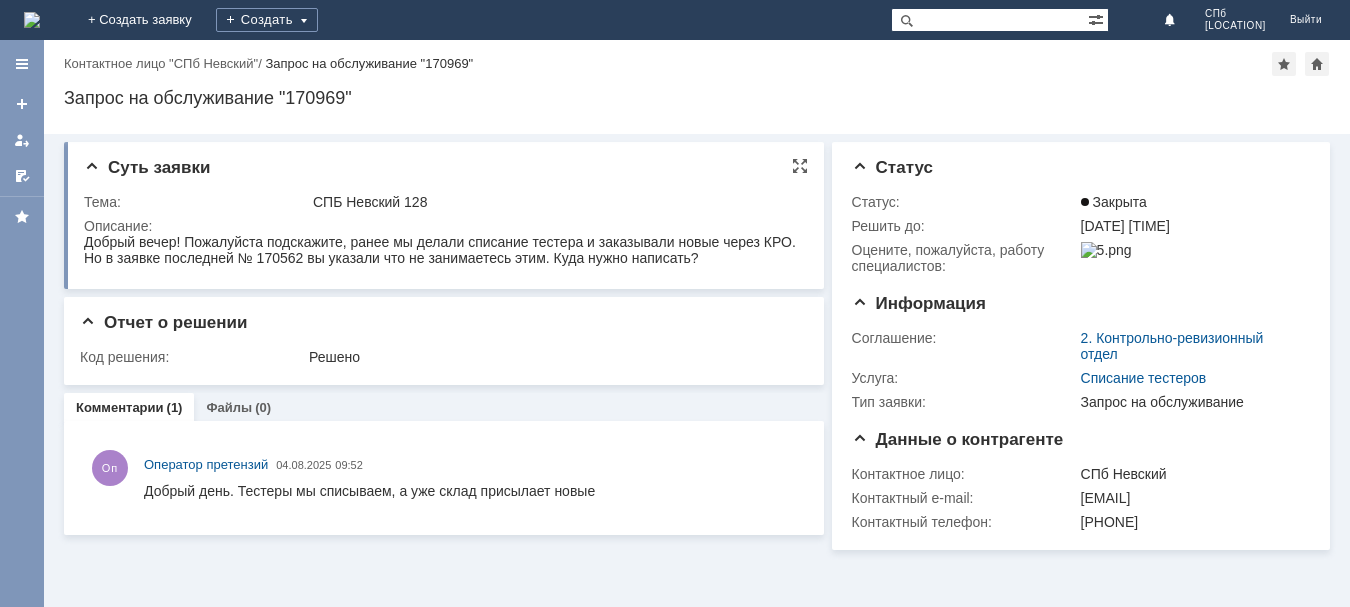 click on "Добрый вечер! Пожалуйста подскажите, ранее мы делали списание тестера и заказывали новые через КРО. Но в заявке последней № 170562 вы указали что не занимаетесь этим. Куда нужно написать?" at bounding box center (441, 250) 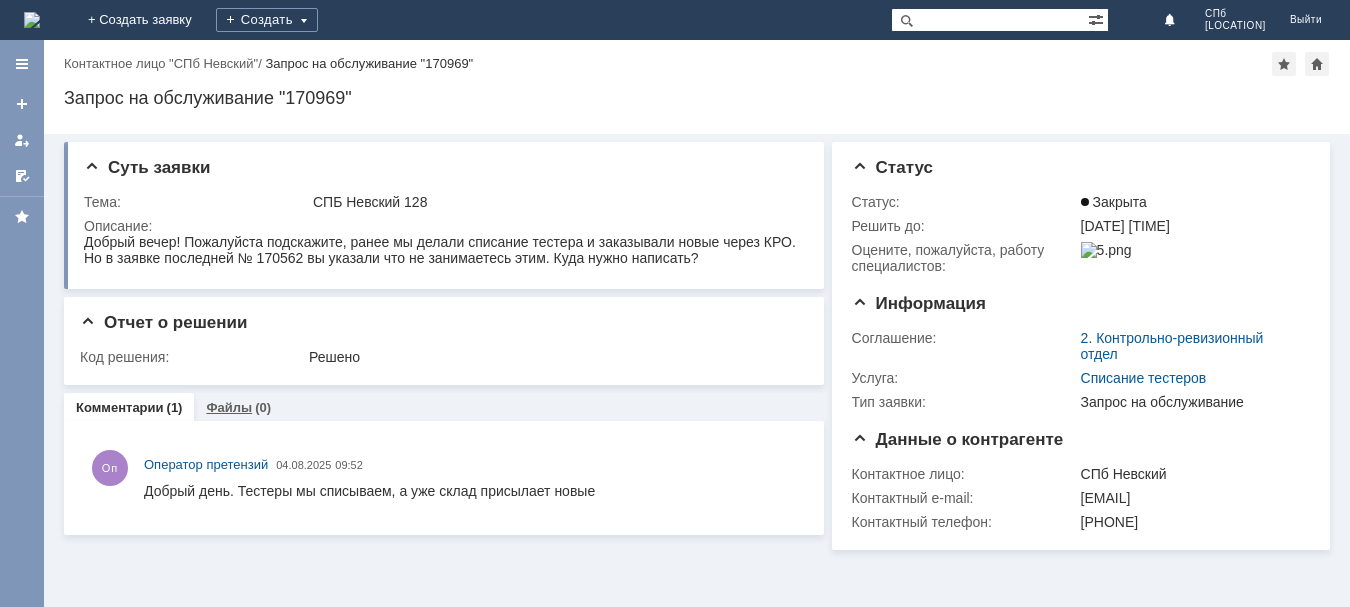 click on "(0)" at bounding box center (263, 407) 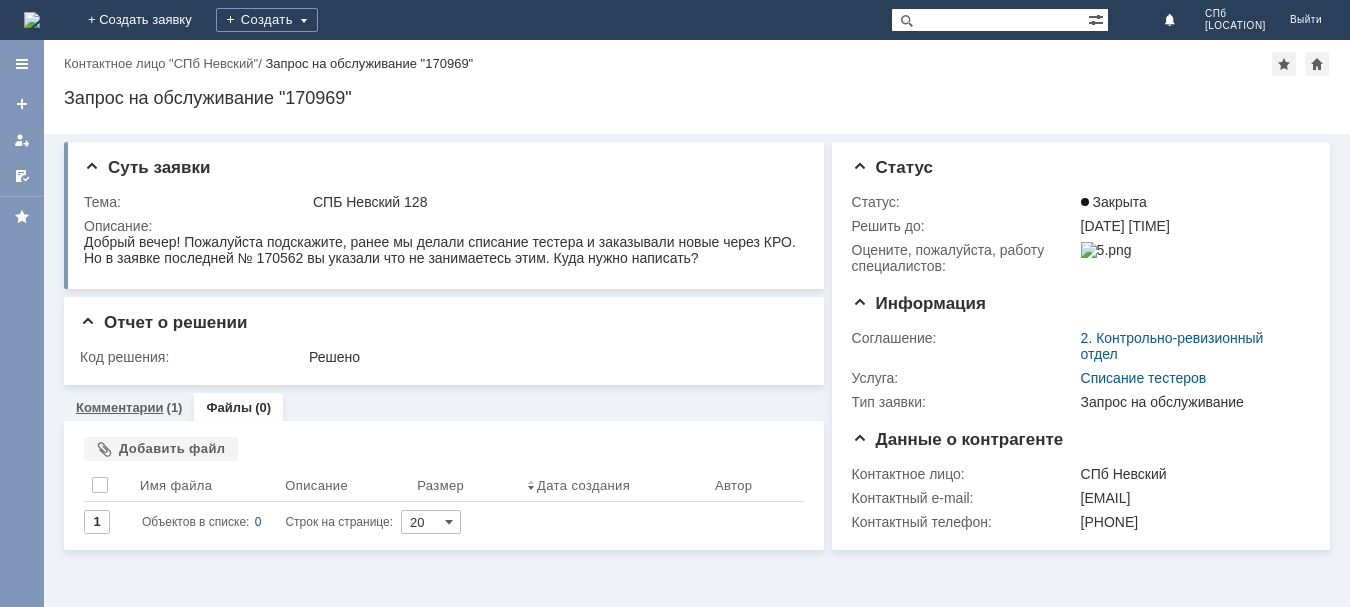 click on "Комментарии (1)" at bounding box center (129, 407) 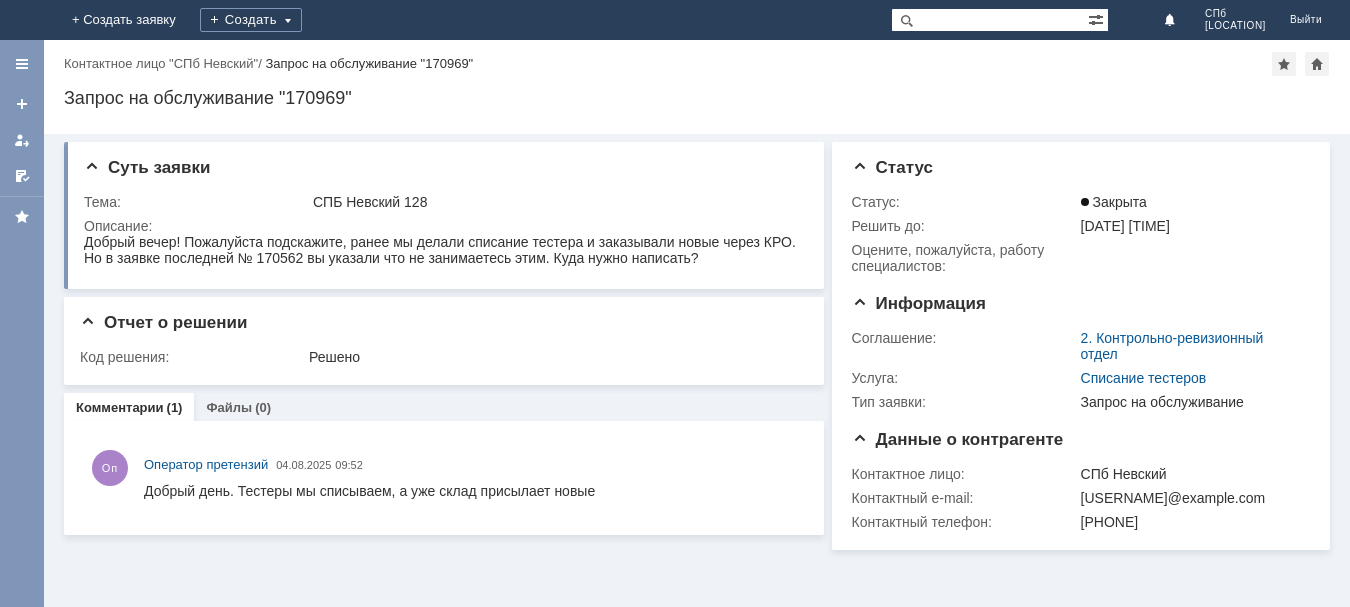 scroll, scrollTop: 0, scrollLeft: 0, axis: both 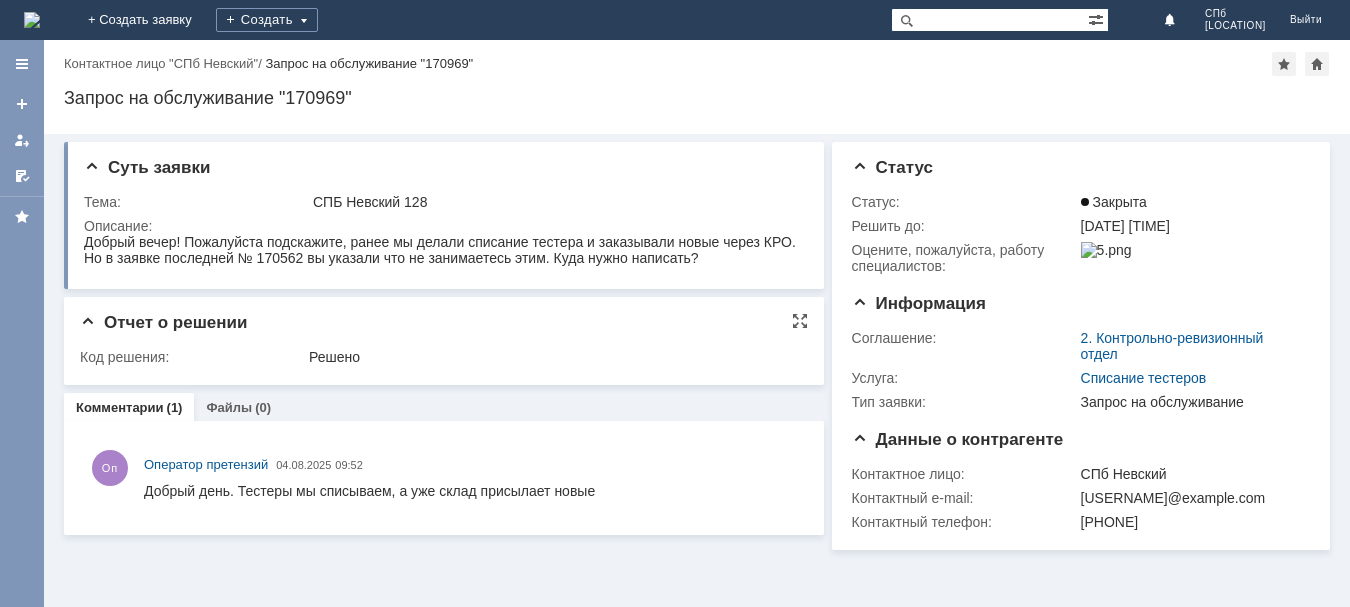 click on "Решено" at bounding box center [552, 357] 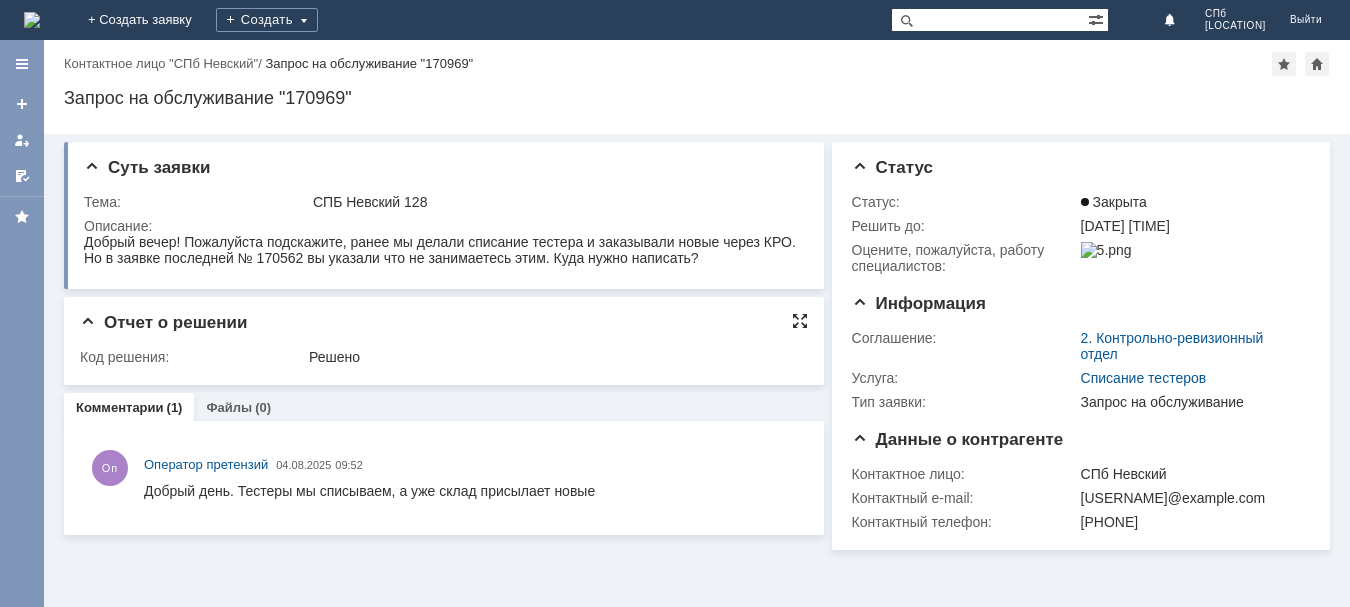 click at bounding box center (800, 321) 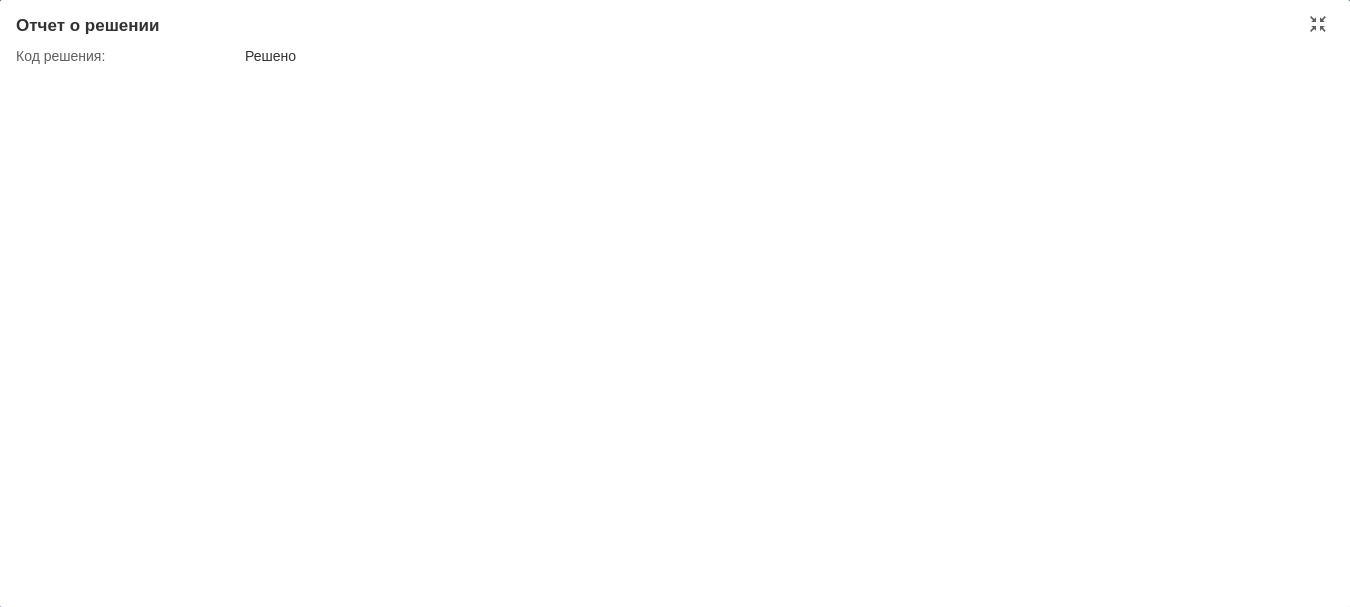 click on "Отчет о решении Код решения: Решено" at bounding box center [675, 303] 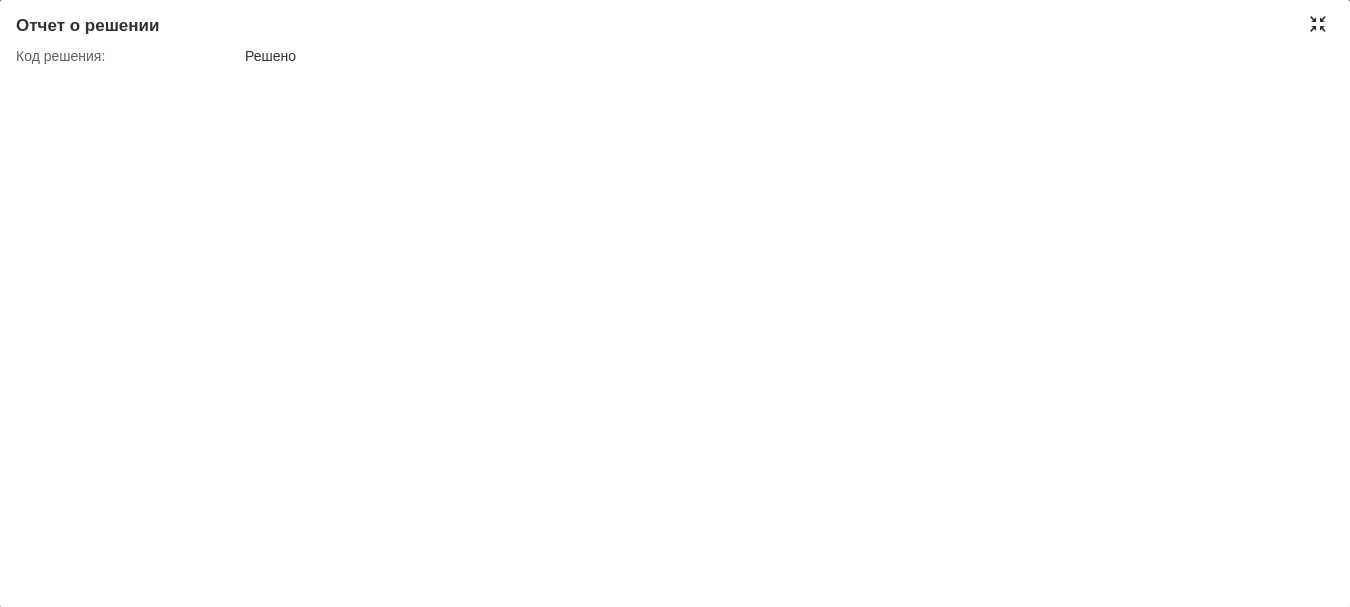 click at bounding box center (1318, 24) 